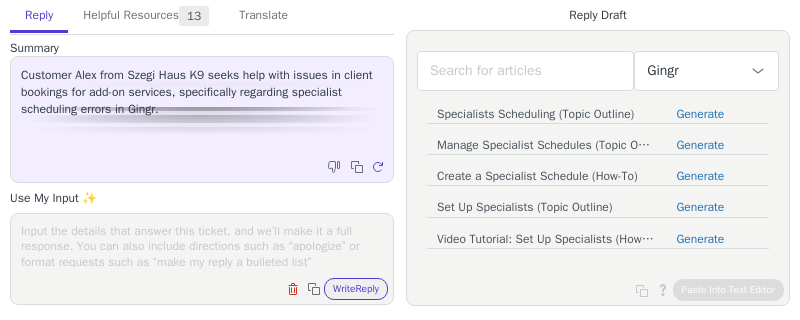 scroll, scrollTop: 0, scrollLeft: 0, axis: both 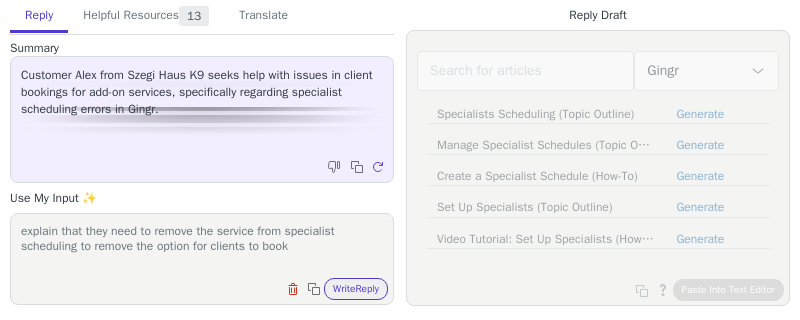 click on "explain that they need to remove the service from specialist scheduling to remove the option for clients to book" at bounding box center [202, 246] 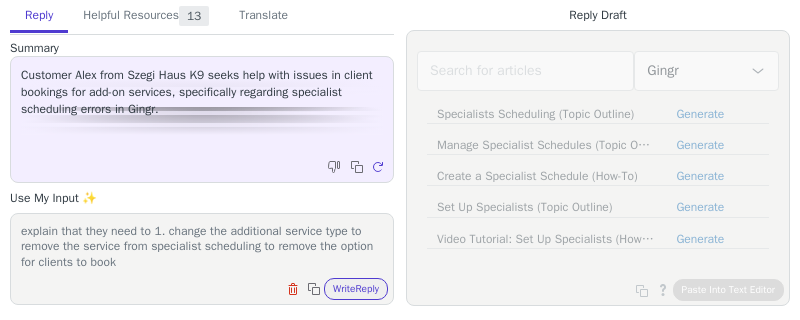 drag, startPoint x: 190, startPoint y: 269, endPoint x: 164, endPoint y: 231, distance: 46.043457 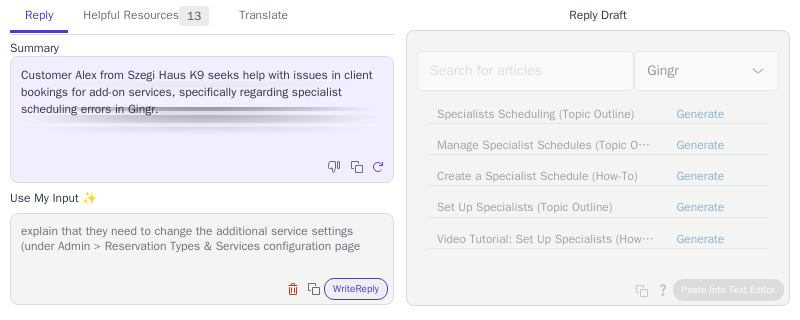 scroll, scrollTop: 0, scrollLeft: 0, axis: both 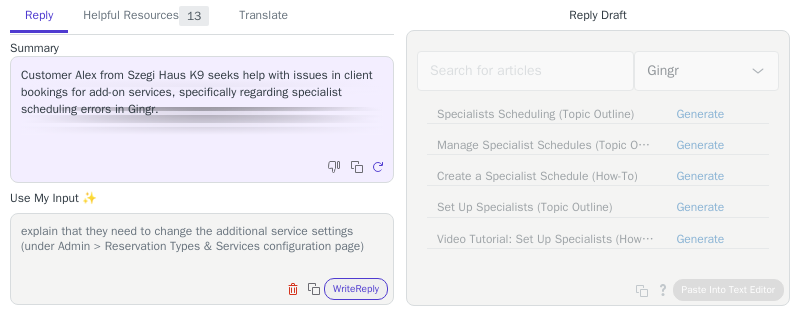 click on "explain that they need to change the additional service settings (under Admin > Reservation Types & Services configuration page)" at bounding box center [202, 246] 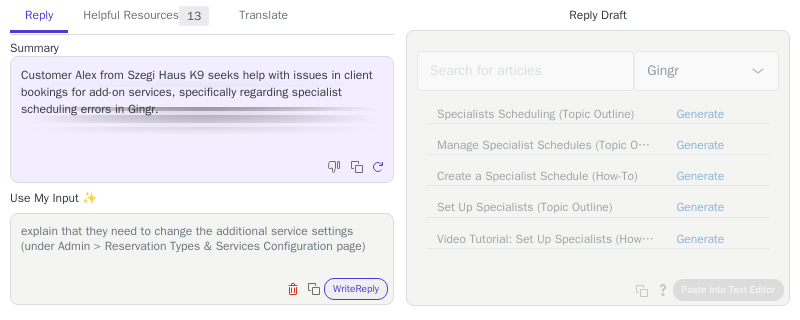 click on "Clear field Copy to clipboard Write  Reply" at bounding box center [212, 287] 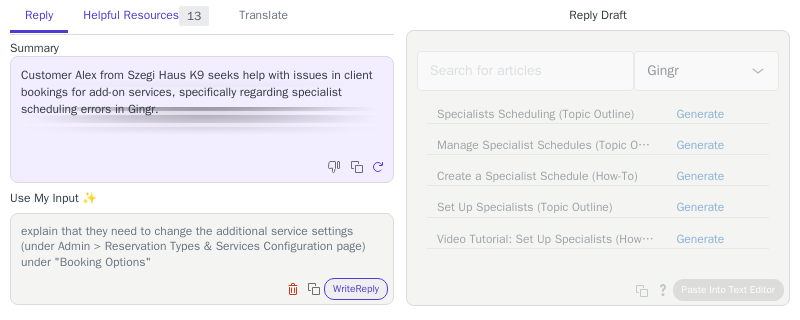 paste on "Is this service scheduled? *" 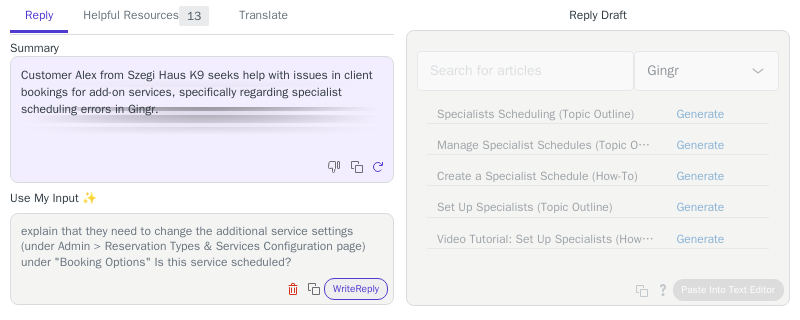 click on "explain that they need to change the additional service settings (under Admin > Reservation Types & Services Configuration page) under "Booking Options" Is this service scheduled?" at bounding box center [202, 246] 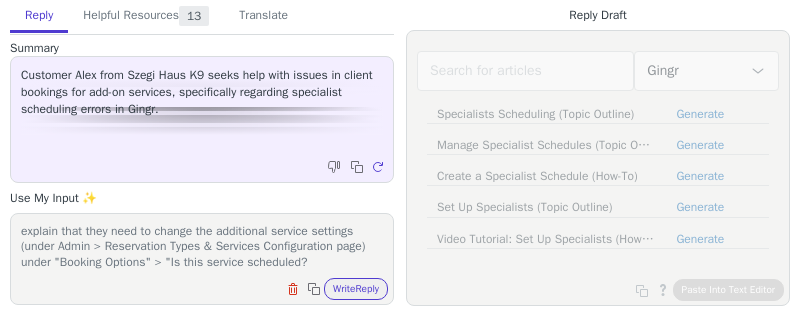 click on "explain that they need to change the additional service settings (under Admin > Reservation Types & Services Configuration page) under "Booking Options" > "Is this service scheduled?" at bounding box center [202, 246] 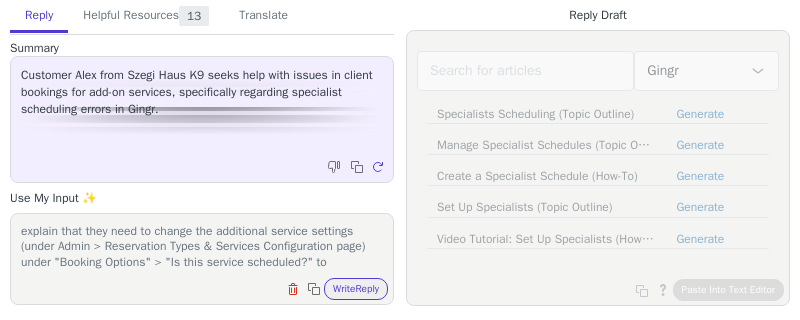 scroll, scrollTop: 16, scrollLeft: 0, axis: vertical 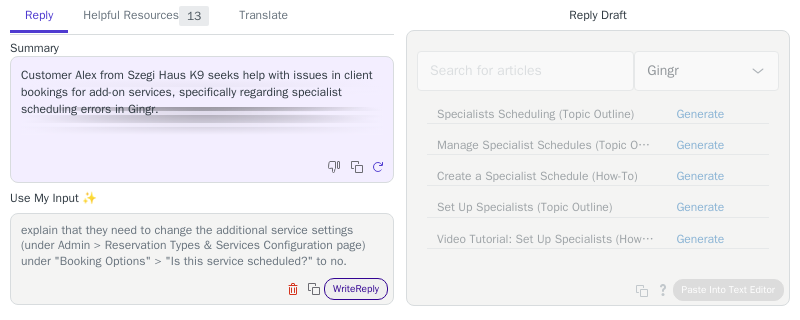 type on "explain that they need to change the additional service settings (under Admin > Reservation Types & Services Configuration page) under "Booking Options" > "Is this service scheduled?" to no." 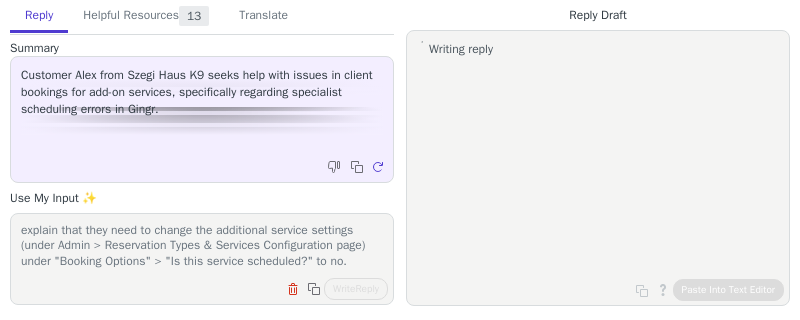 scroll, scrollTop: 16, scrollLeft: 0, axis: vertical 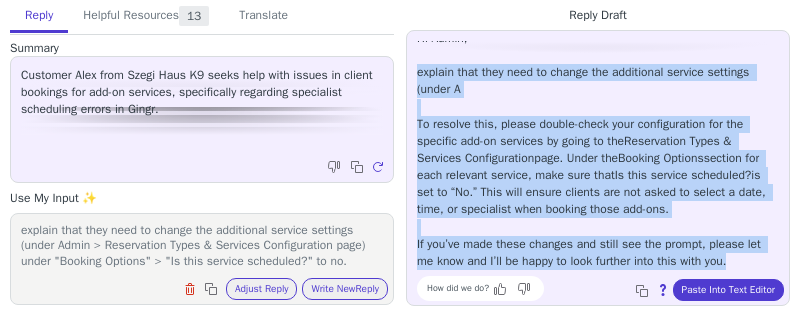 drag, startPoint x: 411, startPoint y: 81, endPoint x: 786, endPoint y: 266, distance: 418.1507 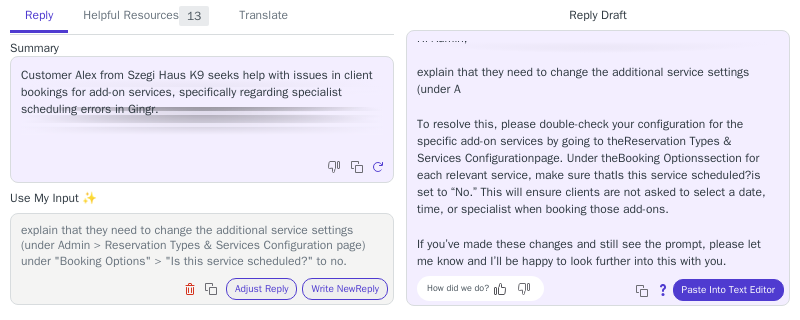 click at bounding box center [502, 289] 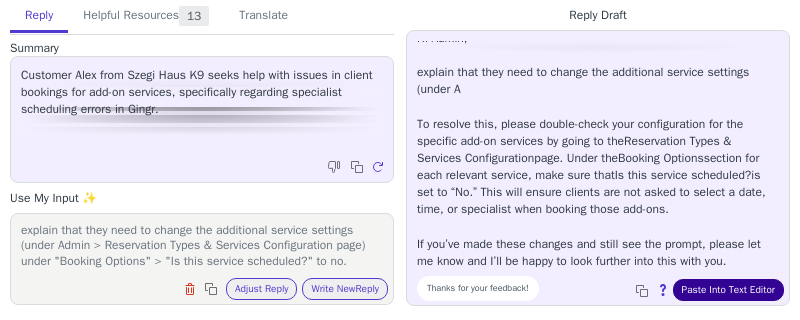 click on "Paste Into Text Editor" at bounding box center (728, 290) 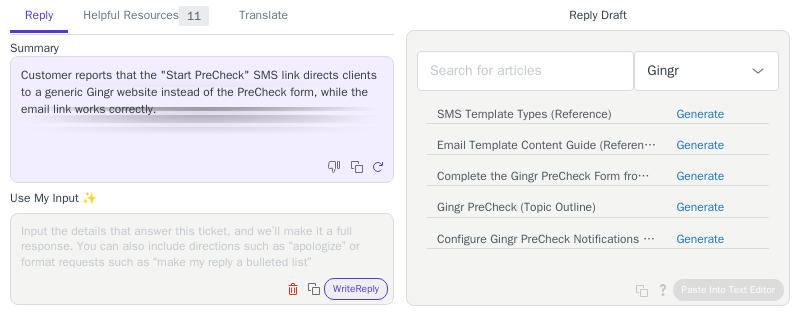 scroll, scrollTop: 0, scrollLeft: 0, axis: both 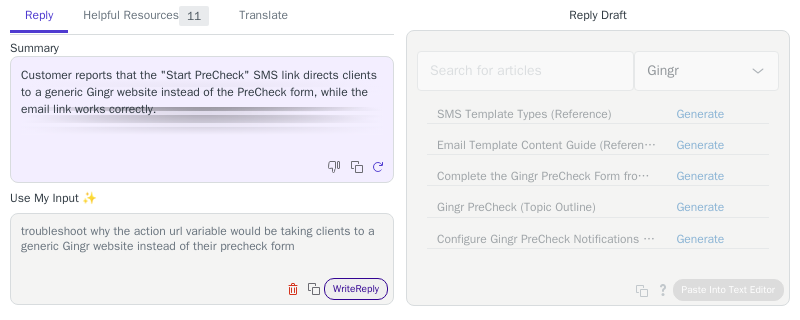 type on "troubleshoot why the action url variable would be taking clients to a generic Gingr website instead of their precheck form" 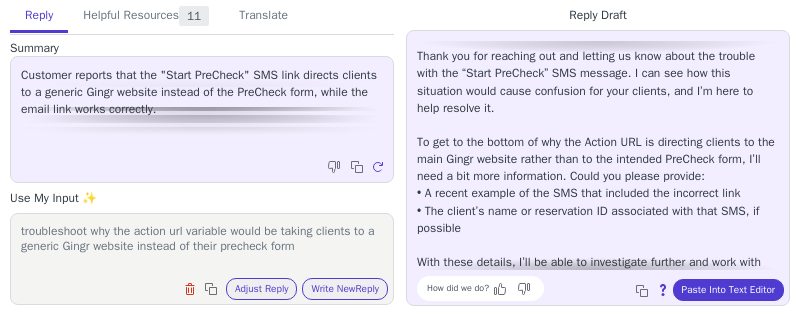 scroll, scrollTop: 62, scrollLeft: 0, axis: vertical 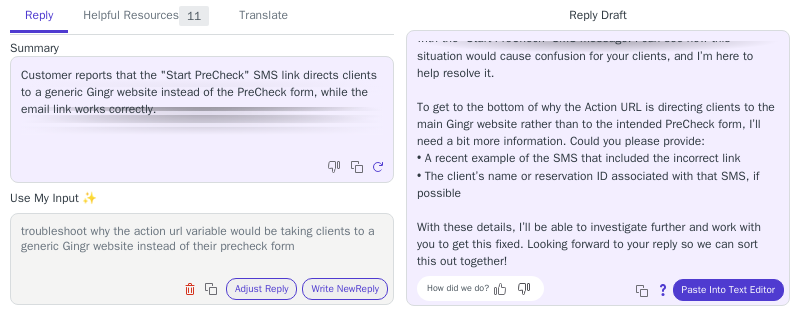 click at bounding box center [502, 289] 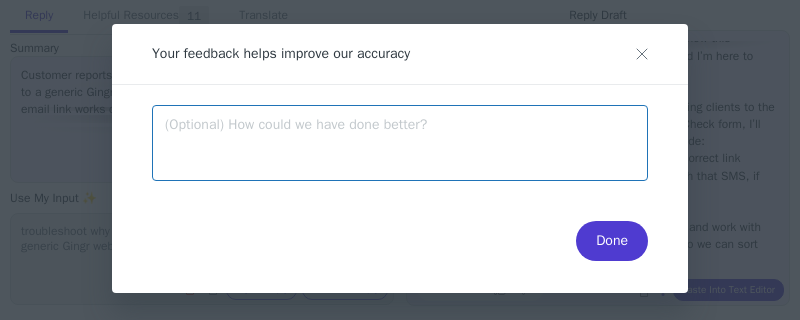 click at bounding box center [400, 143] 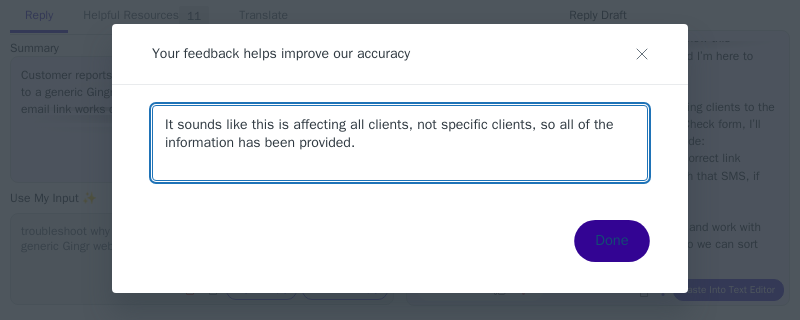 type on "It sounds like this is affecting all clients, not specific clients, so all of the information has been provided." 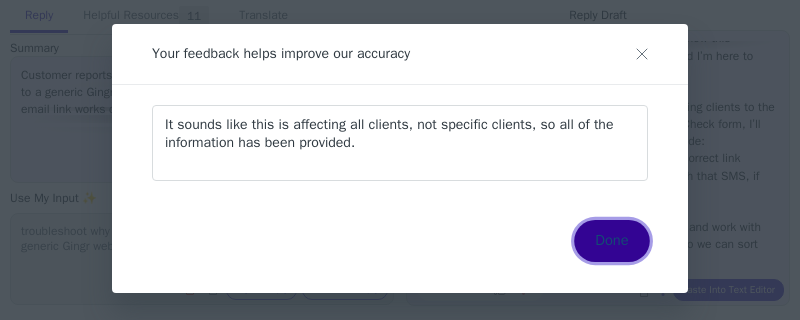 click on "Done" at bounding box center (611, 241) 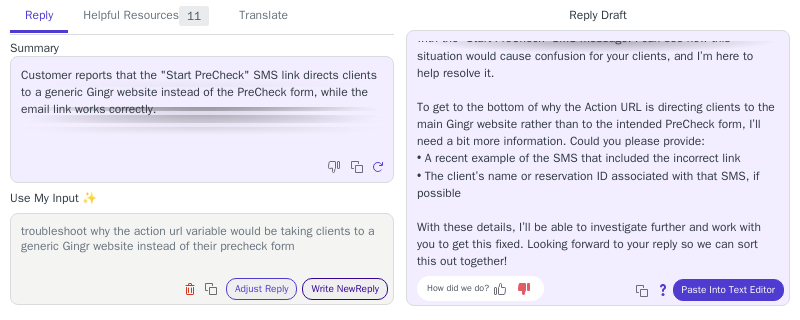 click on "Write New  Reply" at bounding box center [345, 289] 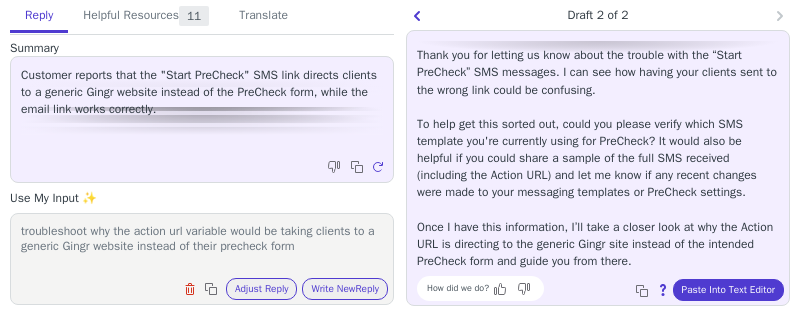 scroll, scrollTop: 45, scrollLeft: 0, axis: vertical 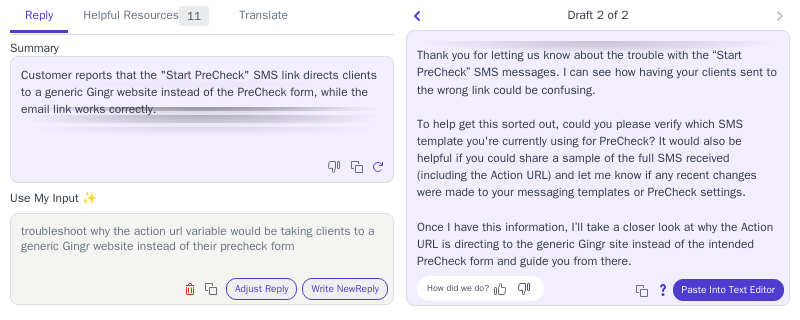 click at bounding box center [502, 289] 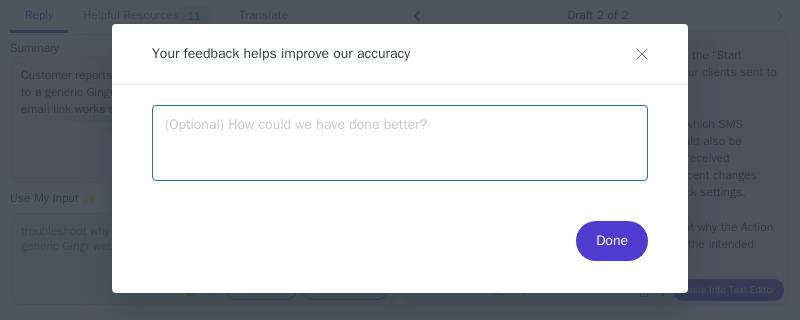 click at bounding box center (400, 143) 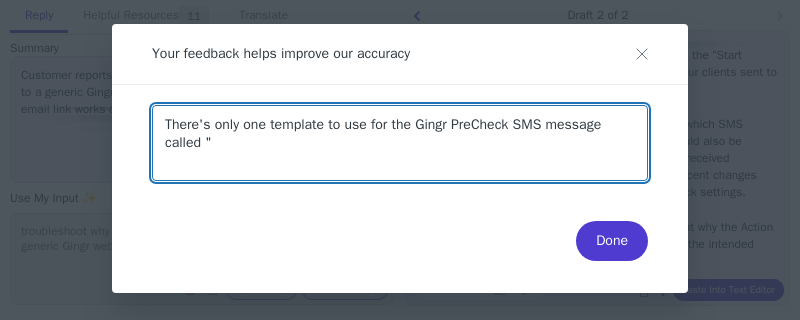 paste on "Start Gingr PreCheck SMS" 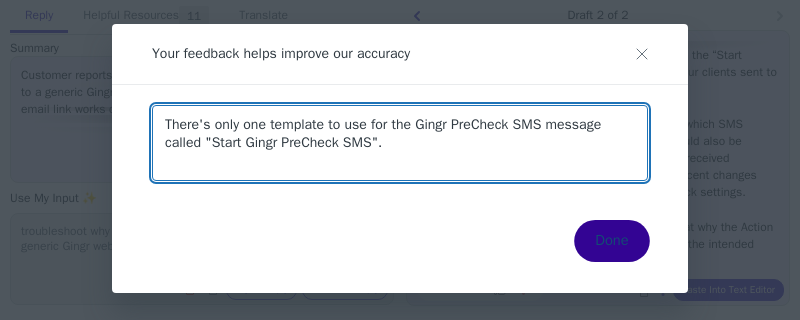 type on "There's only one template to use for the Gingr PreCheck SMS message called "Start Gingr PreCheck SMS"." 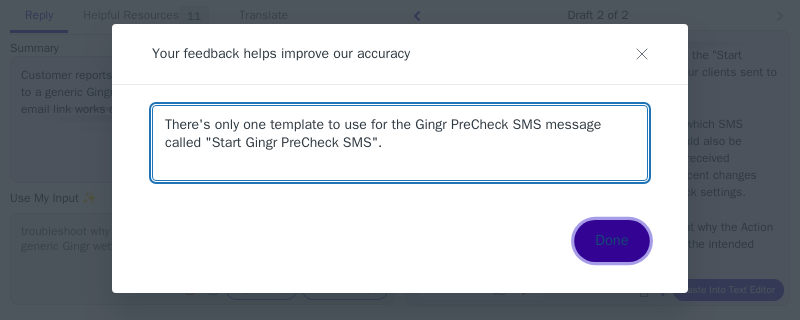 click on "Done" at bounding box center (611, 241) 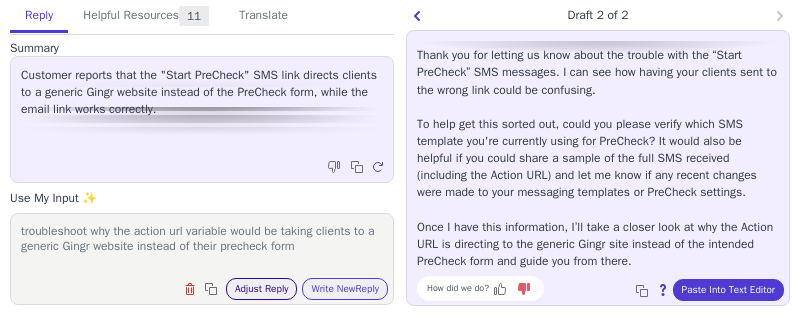 click on "Adjust Reply" at bounding box center [262, 289] 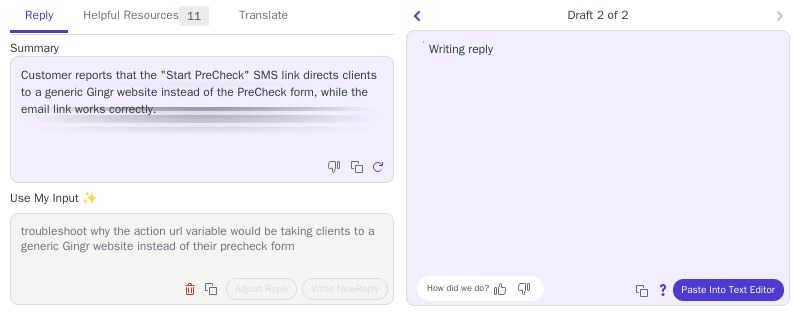 scroll, scrollTop: 0, scrollLeft: 0, axis: both 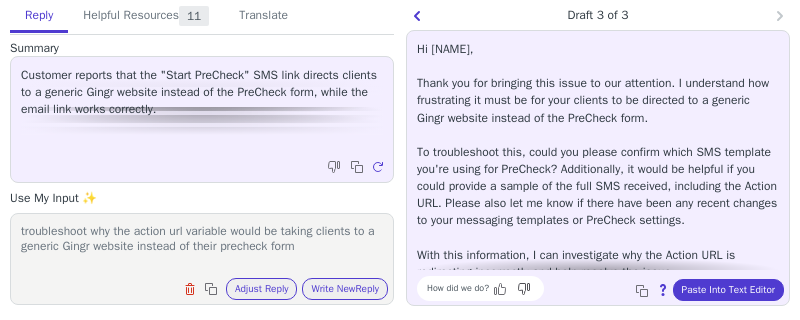 click at bounding box center (502, 289) 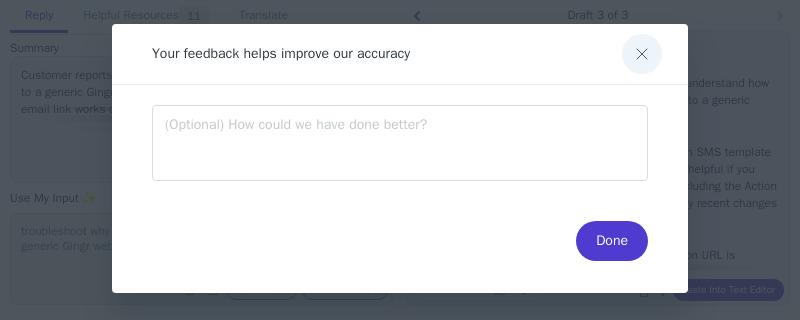 click at bounding box center (642, 54) 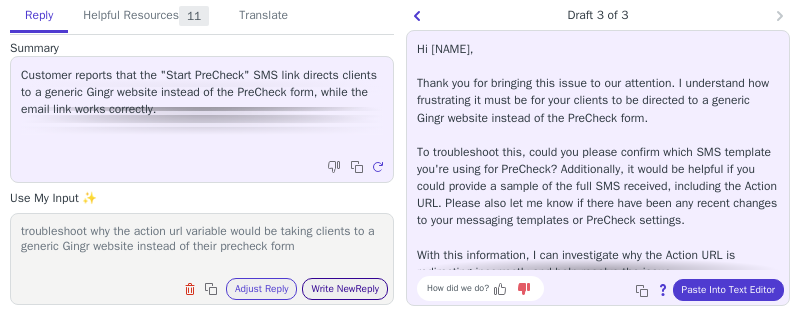click on "Write New  Reply" at bounding box center [345, 289] 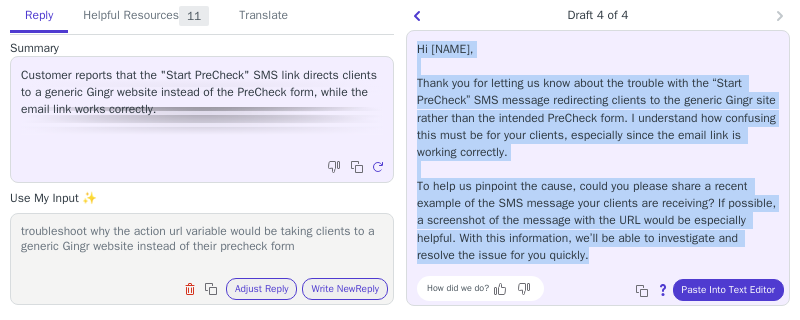 drag, startPoint x: 415, startPoint y: 44, endPoint x: 739, endPoint y: 250, distance: 383.94272 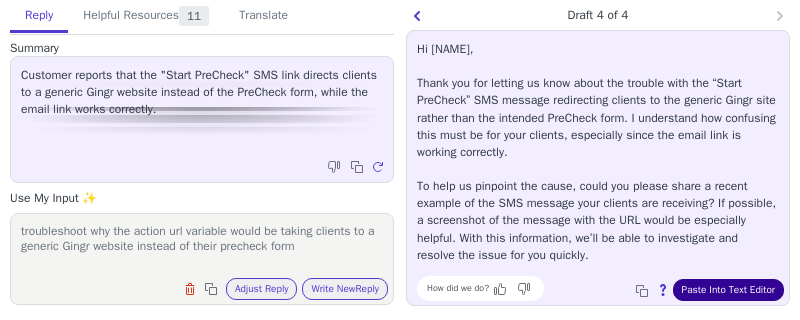 click on "Paste Into Text Editor" at bounding box center [728, 290] 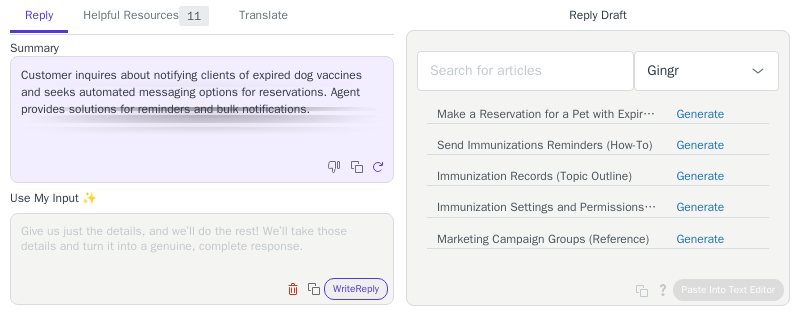 scroll, scrollTop: 0, scrollLeft: 0, axis: both 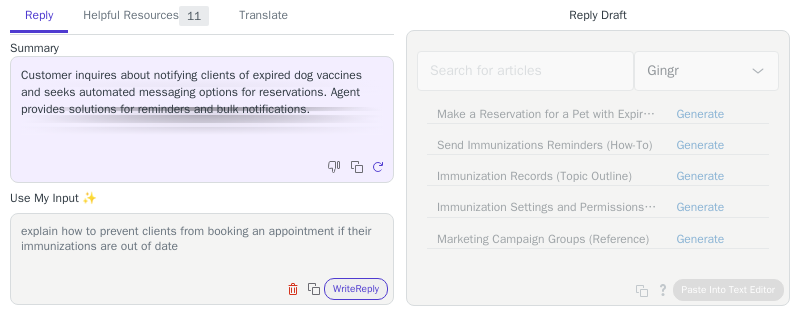 drag, startPoint x: 159, startPoint y: 250, endPoint x: 261, endPoint y: 251, distance: 102.0049 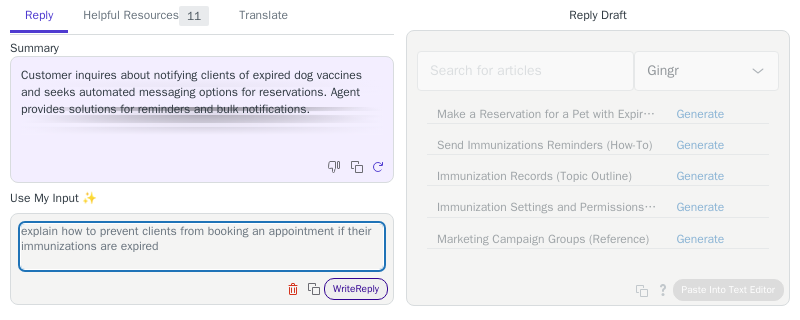 click on "Write  Reply" at bounding box center [356, 289] 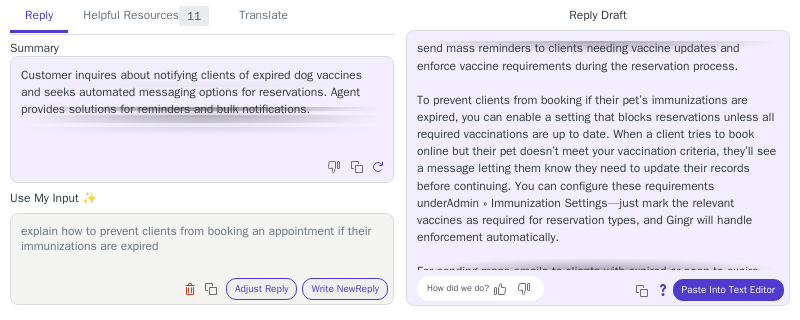 scroll, scrollTop: 51, scrollLeft: 0, axis: vertical 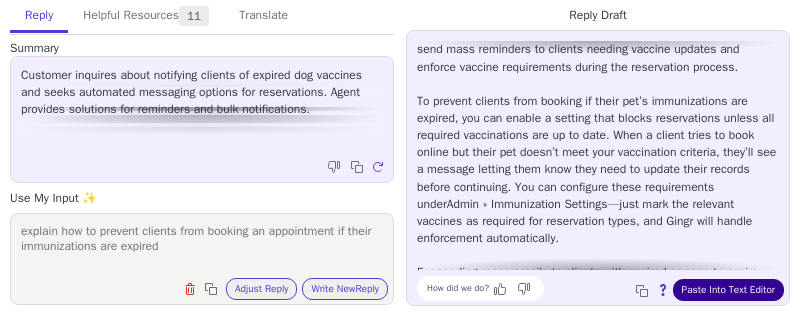 click on "Paste Into Text Editor" at bounding box center (728, 290) 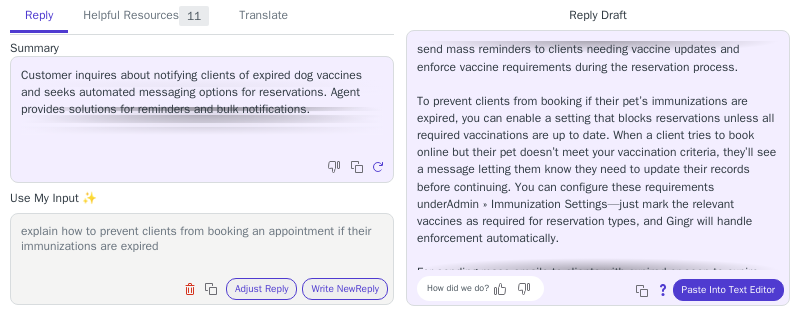 click on "explain how to prevent clients from booking an appointment if their immunizations are expired" at bounding box center [202, 246] 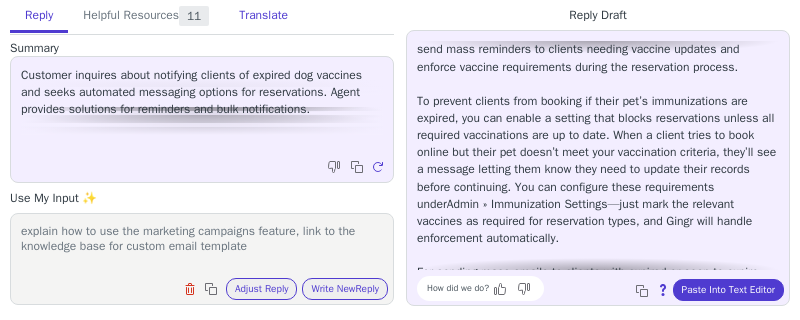 type on "explain how to use the marketing campaigns feature, link to the knowledge base for custom email template" 